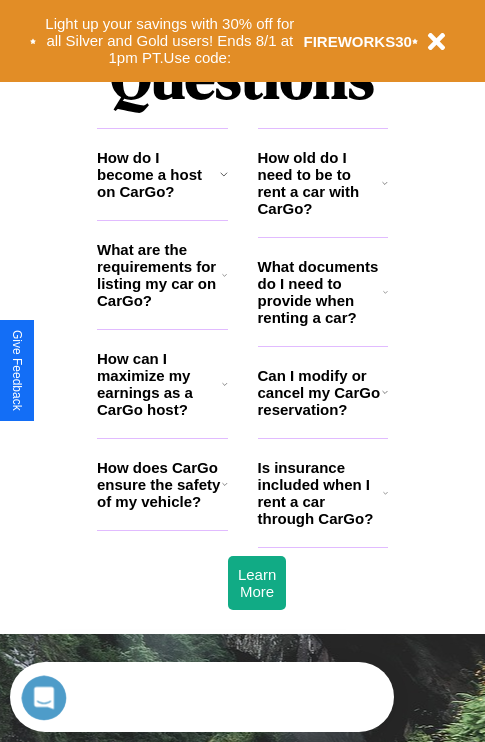 scroll, scrollTop: 0, scrollLeft: 0, axis: both 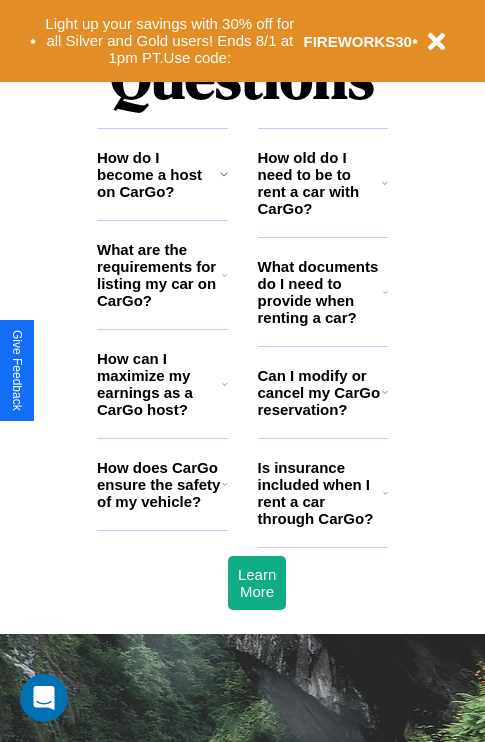 click on "How does CarGo ensure the safety of my vehicle?" at bounding box center [159, 484] 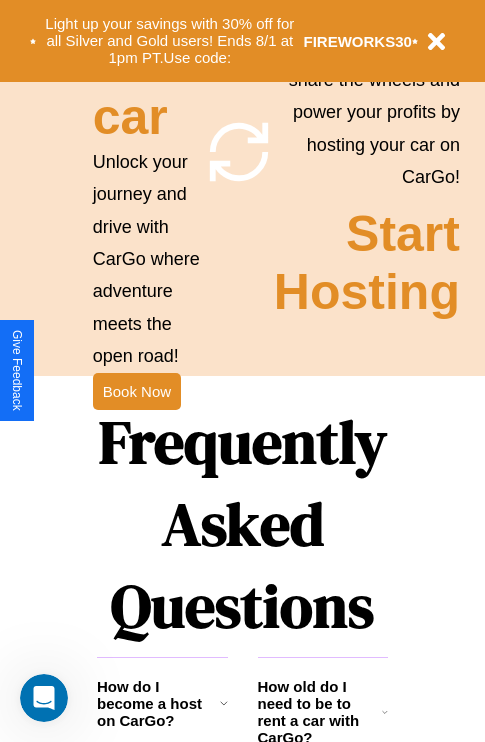 scroll, scrollTop: 1558, scrollLeft: 0, axis: vertical 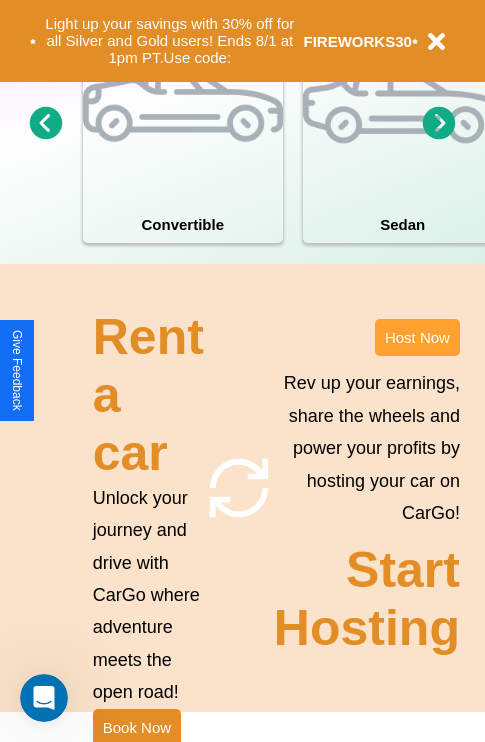 click on "Host Now" at bounding box center (417, 337) 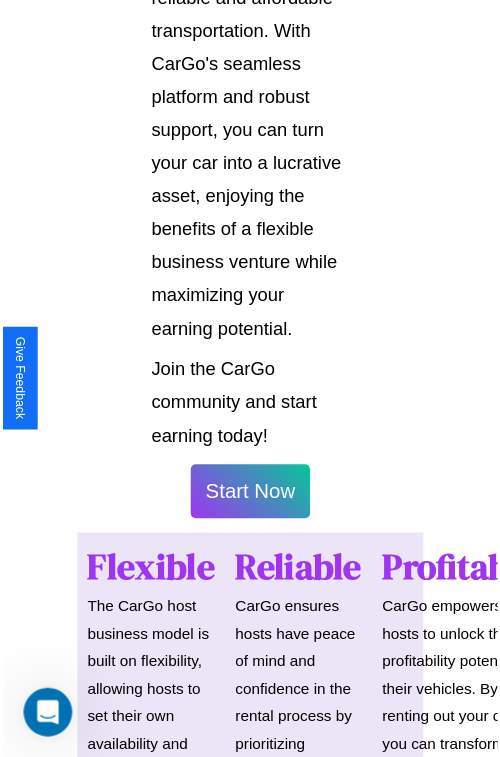 scroll, scrollTop: 1417, scrollLeft: 0, axis: vertical 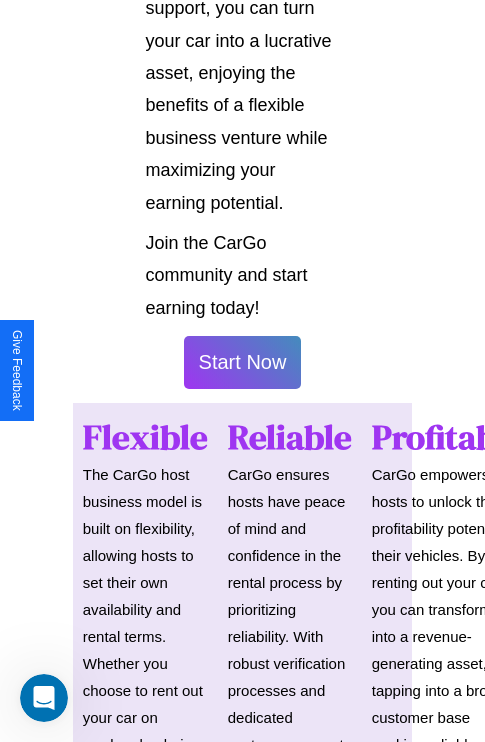click on "Start Now" at bounding box center [243, 362] 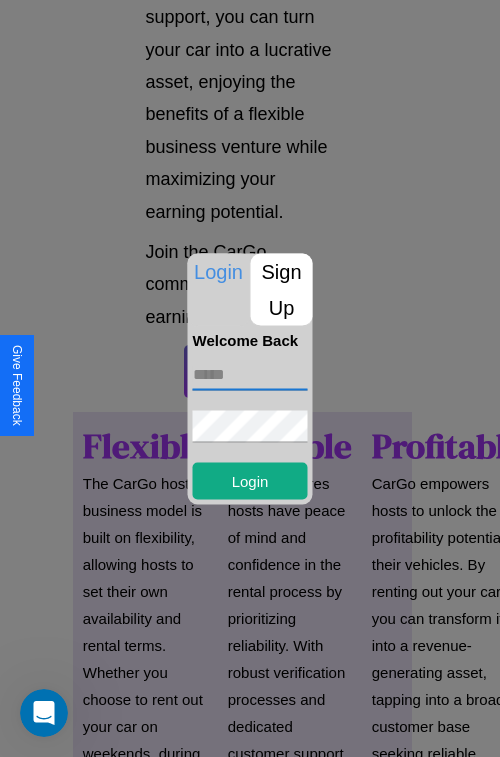 click at bounding box center (250, 374) 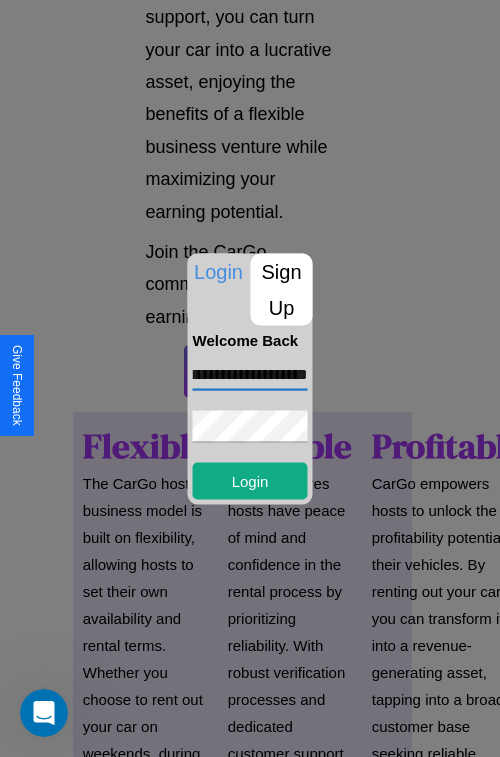 scroll, scrollTop: 0, scrollLeft: 59, axis: horizontal 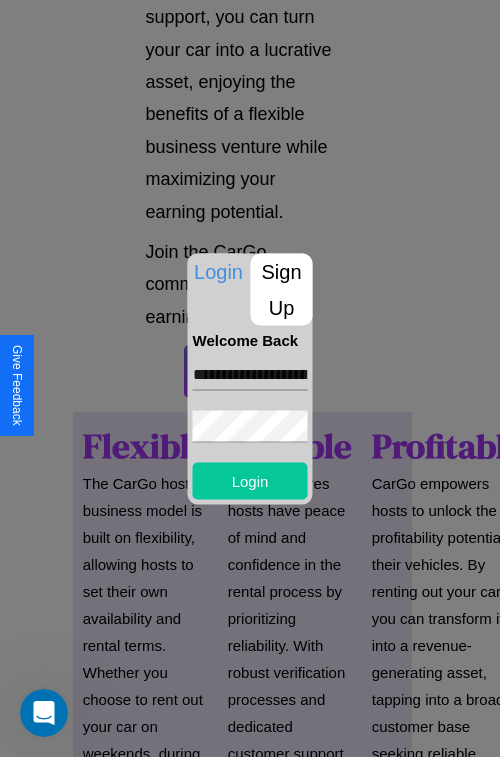 click on "Login" at bounding box center [250, 480] 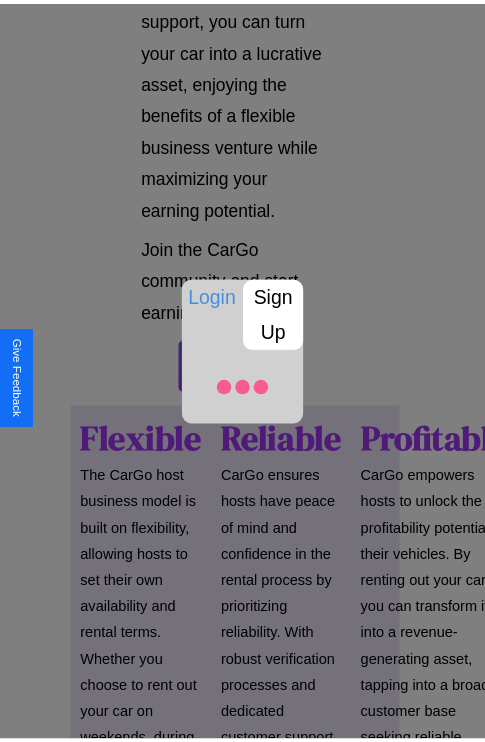 scroll, scrollTop: 1419, scrollLeft: 0, axis: vertical 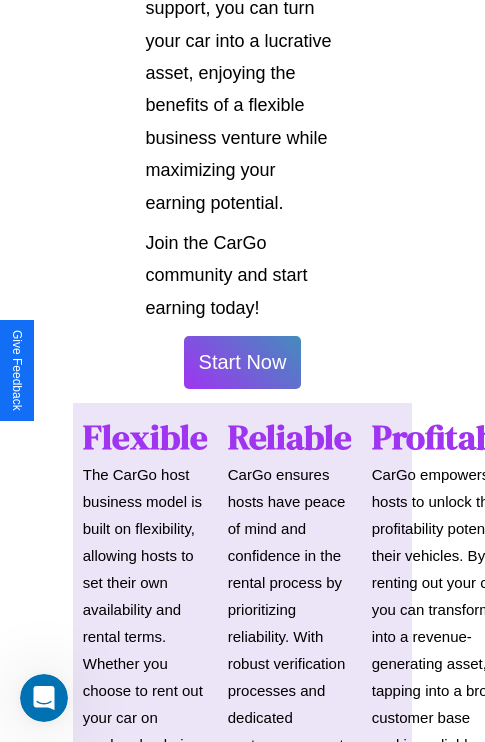 click on "Start Now" at bounding box center [243, 362] 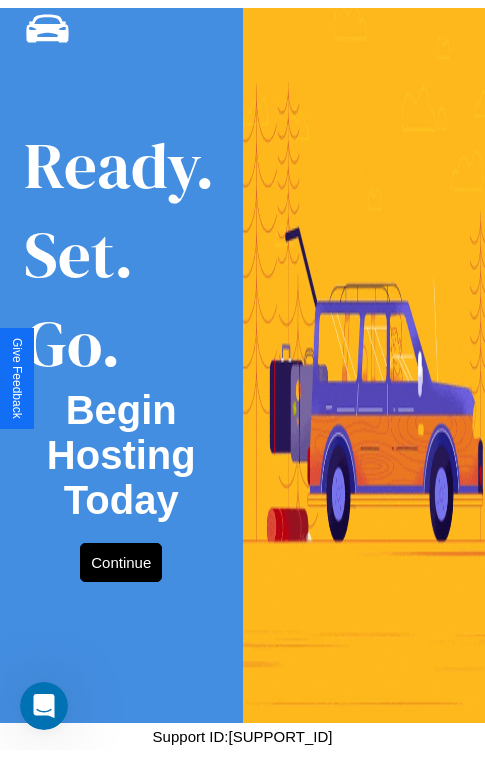 scroll, scrollTop: 0, scrollLeft: 0, axis: both 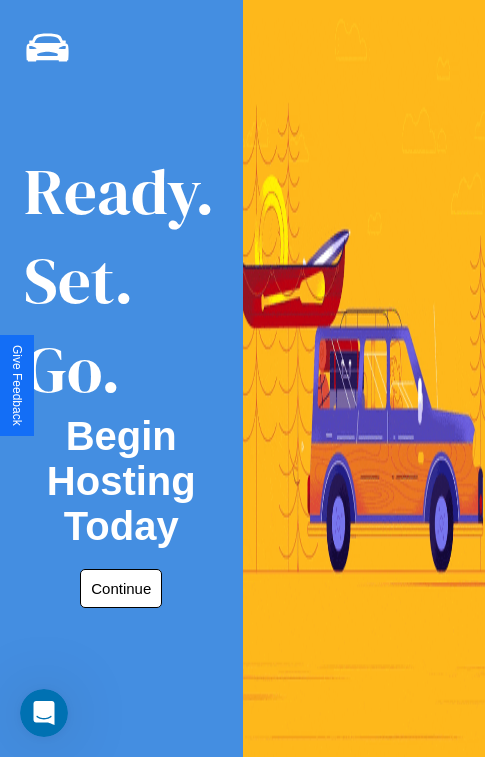 click on "Continue" at bounding box center (121, 588) 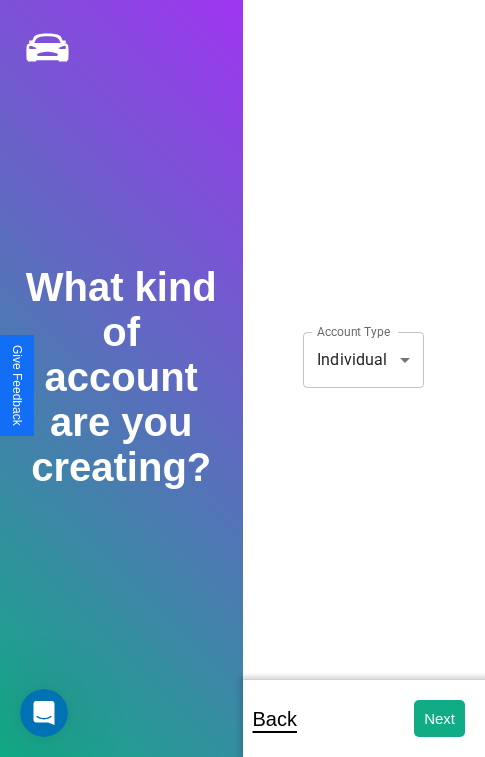 click on "**********" at bounding box center [242, 392] 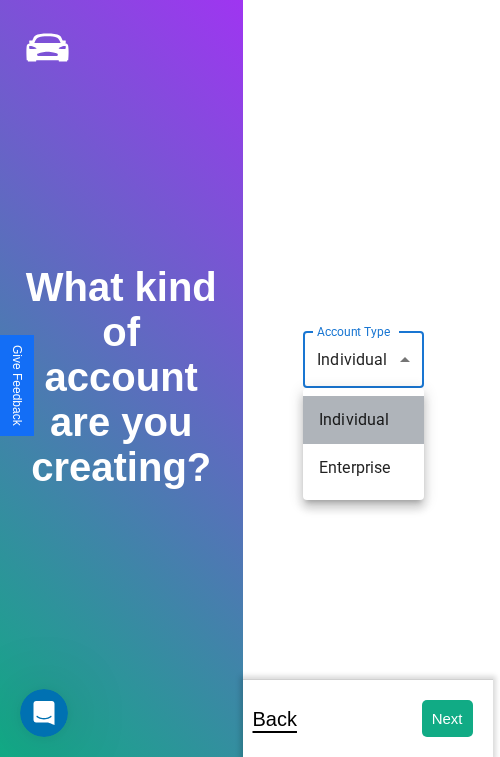 click on "Individual" at bounding box center (363, 420) 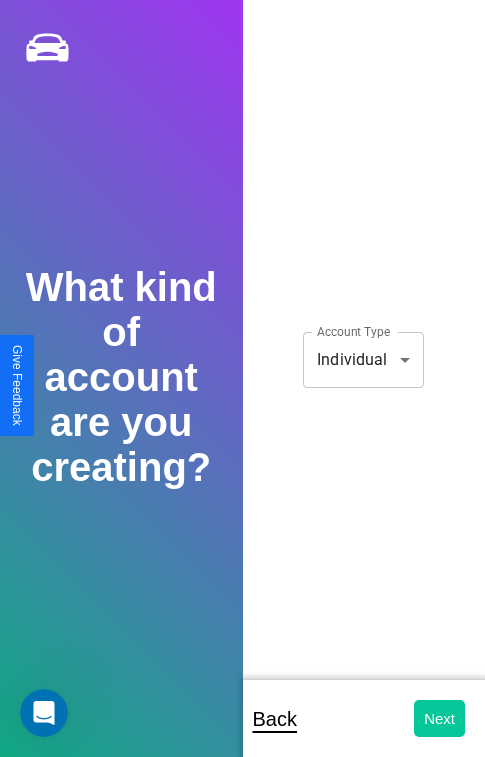 click on "Next" at bounding box center [439, 718] 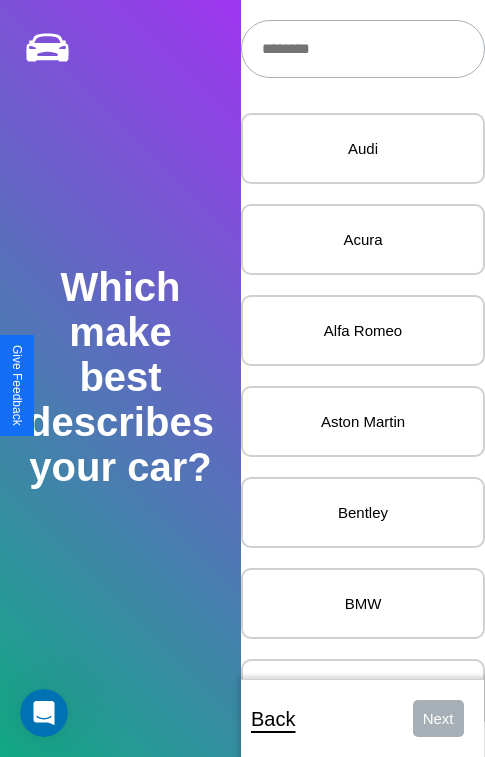 scroll, scrollTop: 27, scrollLeft: 0, axis: vertical 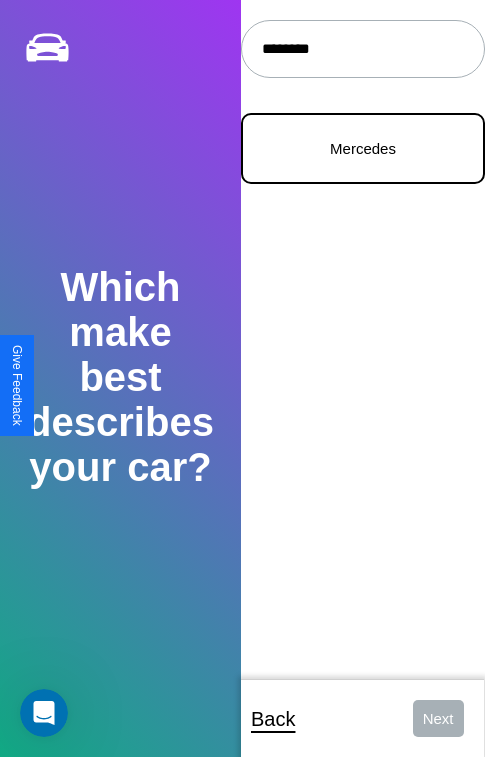 type on "********" 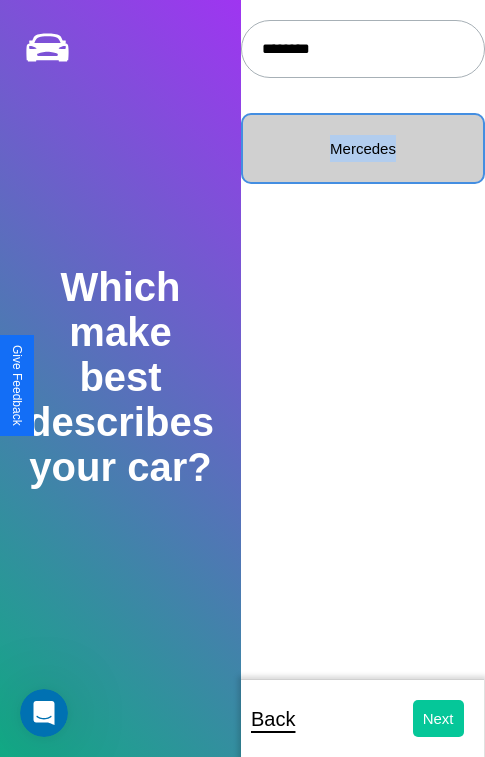 click on "Next" at bounding box center (438, 718) 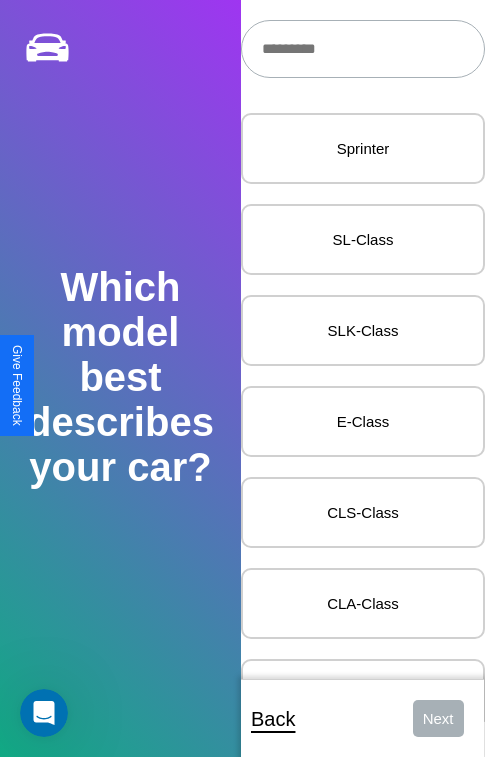 scroll, scrollTop: 27, scrollLeft: 0, axis: vertical 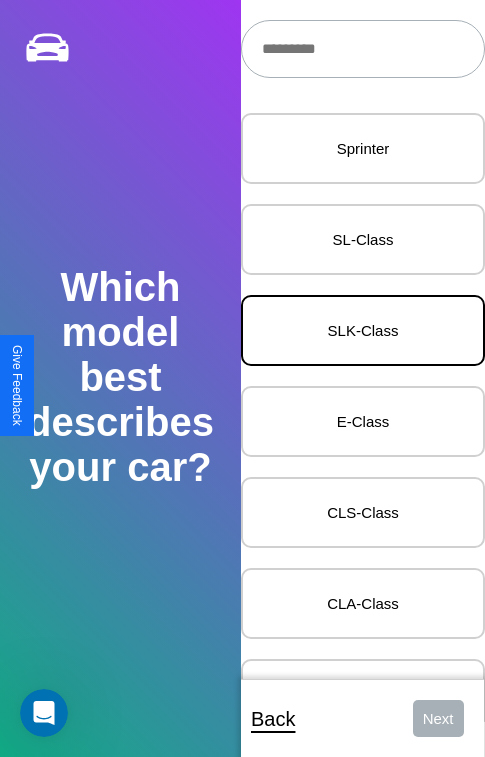 click on "SLK-Class" at bounding box center [363, 330] 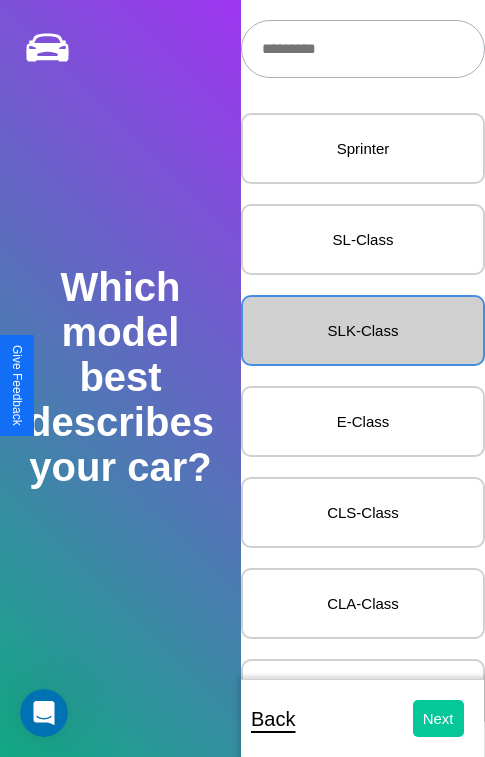 click on "Next" at bounding box center (438, 718) 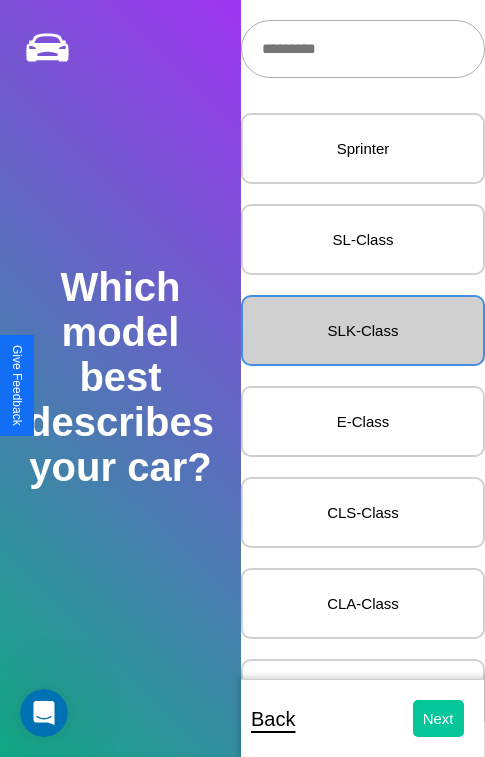 select on "*****" 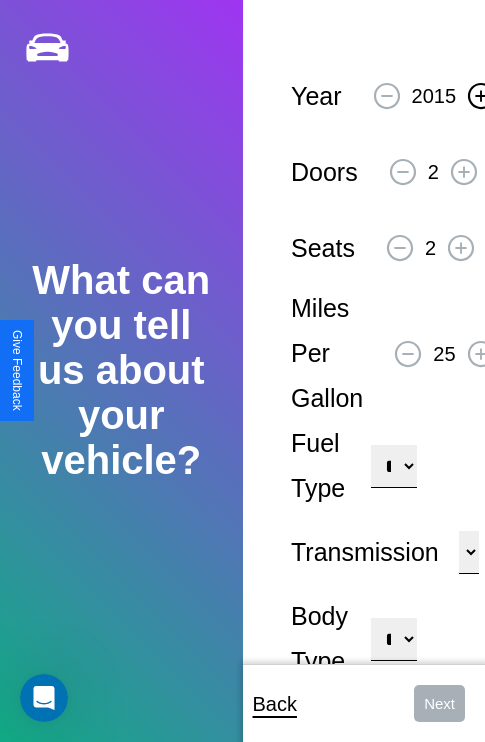 click 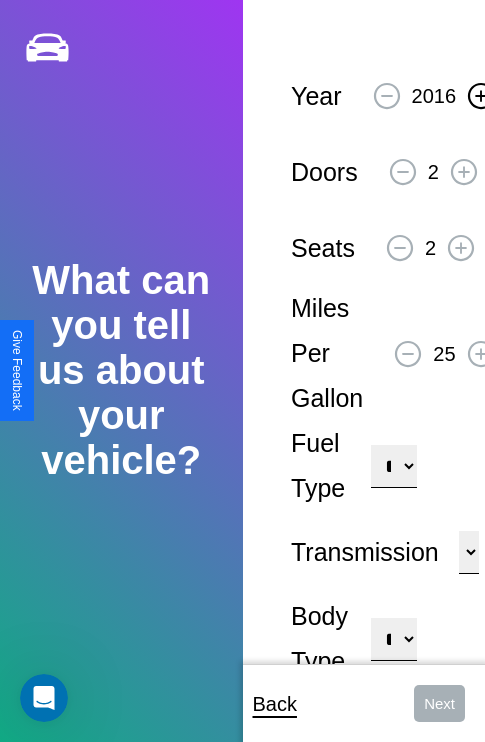 click 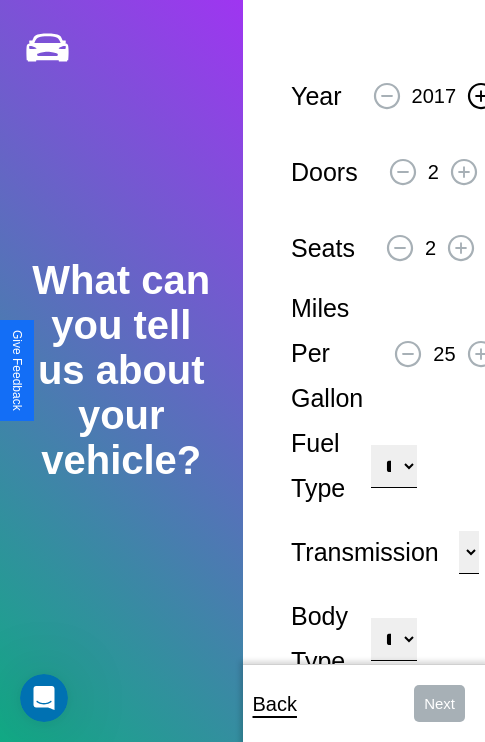 click 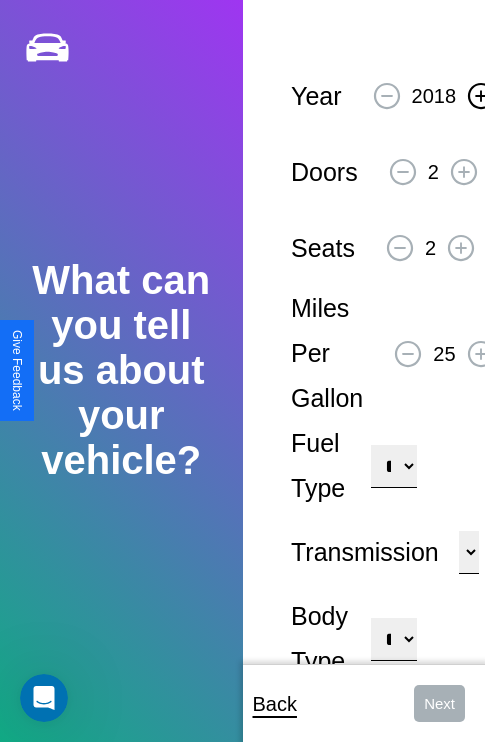 click 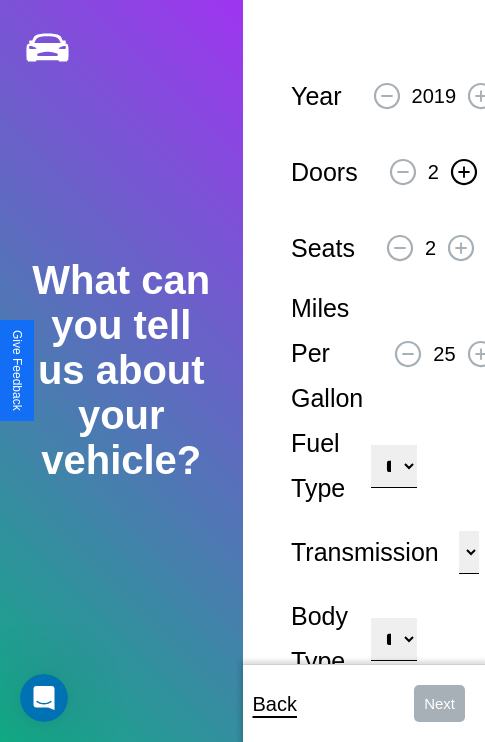 click 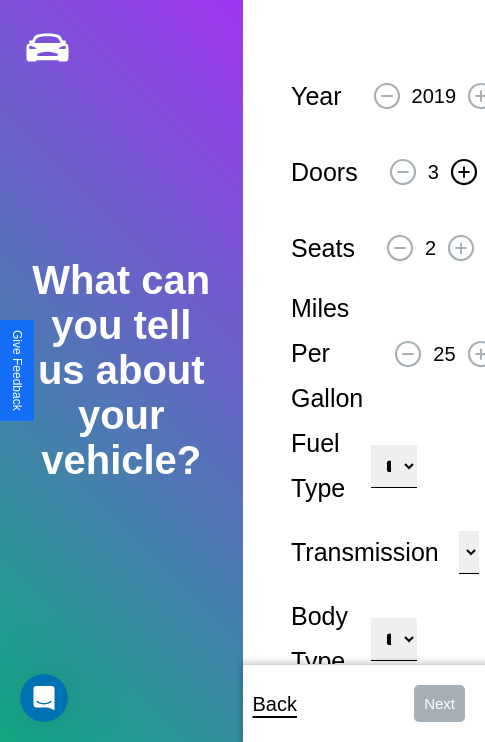 click 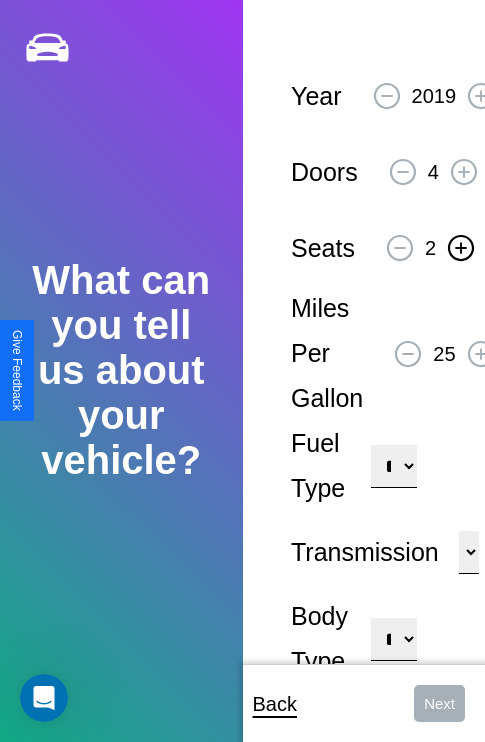click 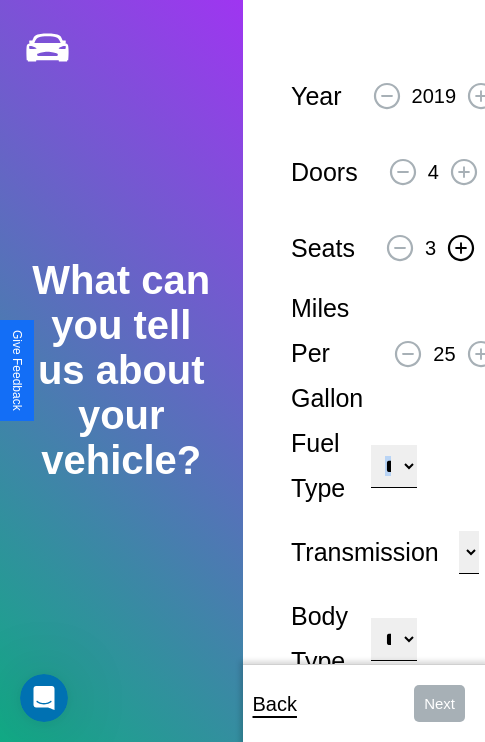 click 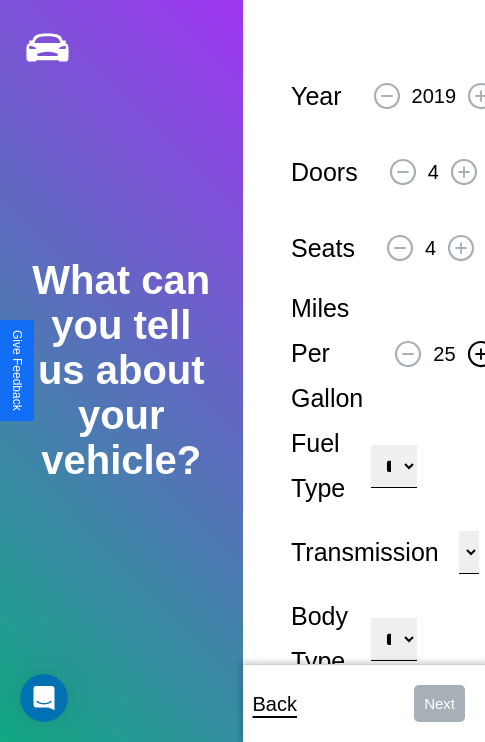 click 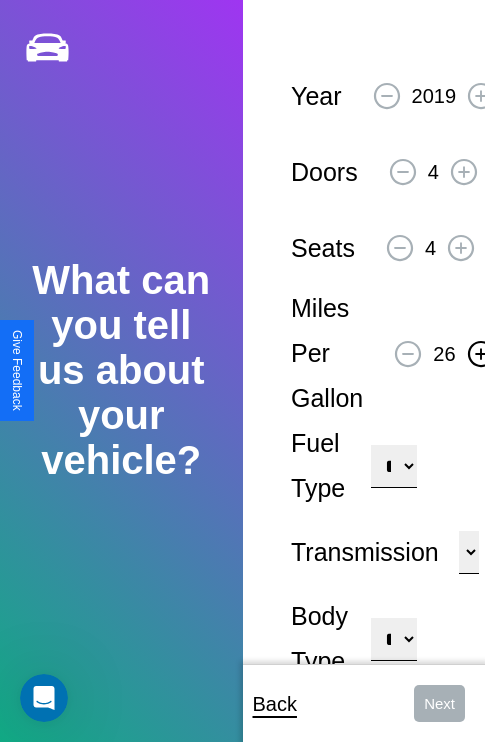 click 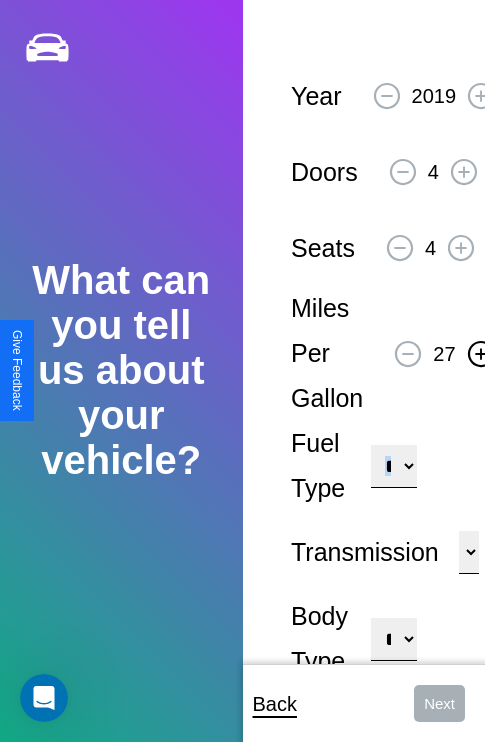 click 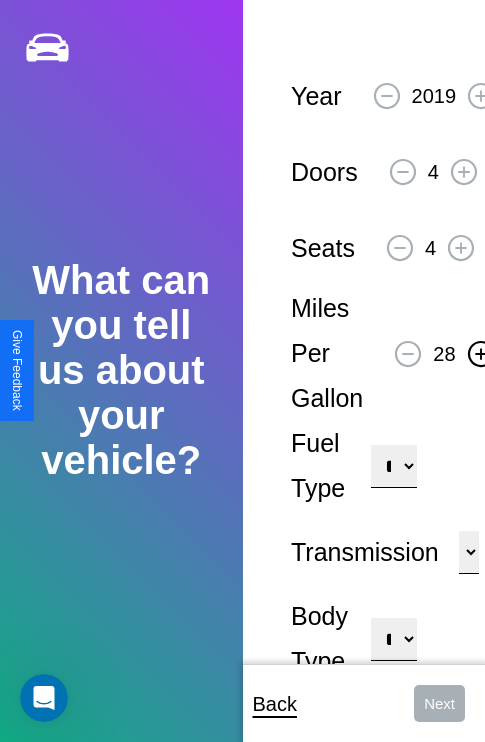 click 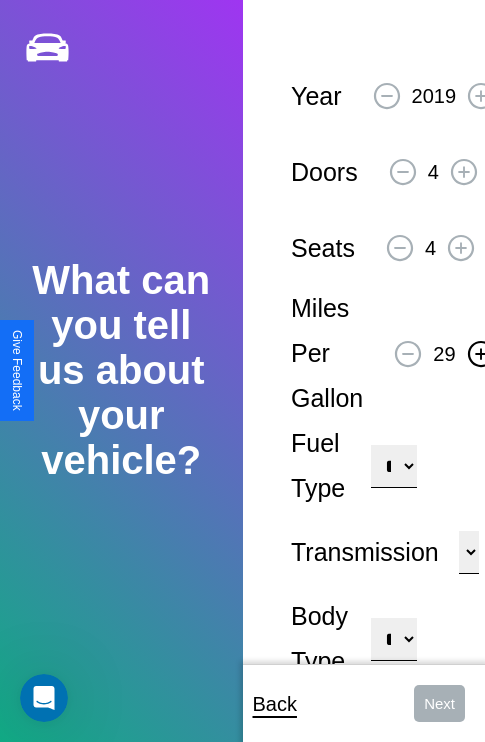 click 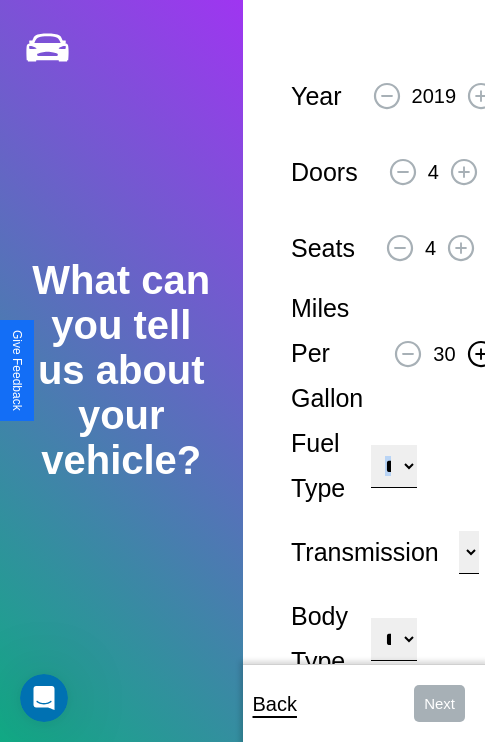 click on "**********" at bounding box center (393, 466) 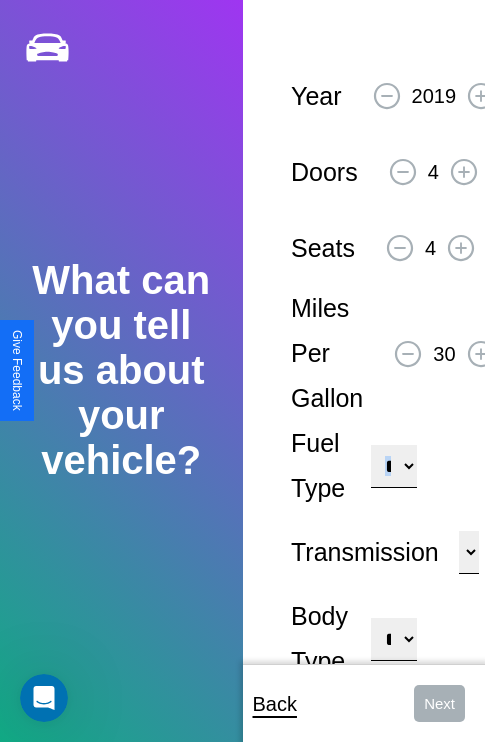 select on "***" 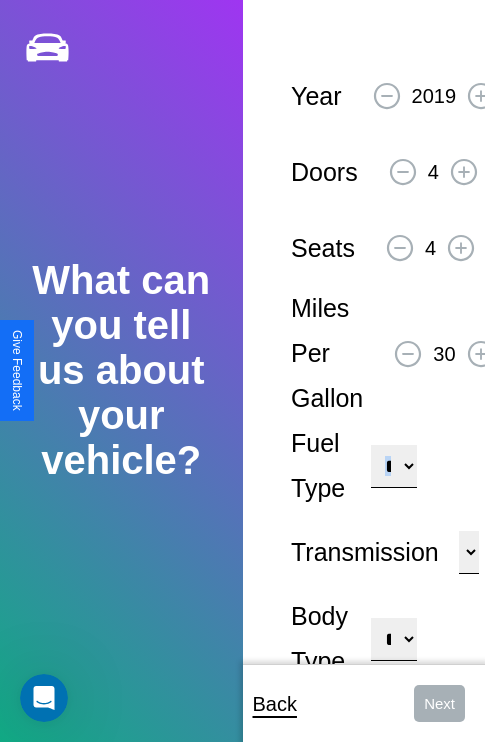 click on "****** ********* ******" at bounding box center [469, 552] 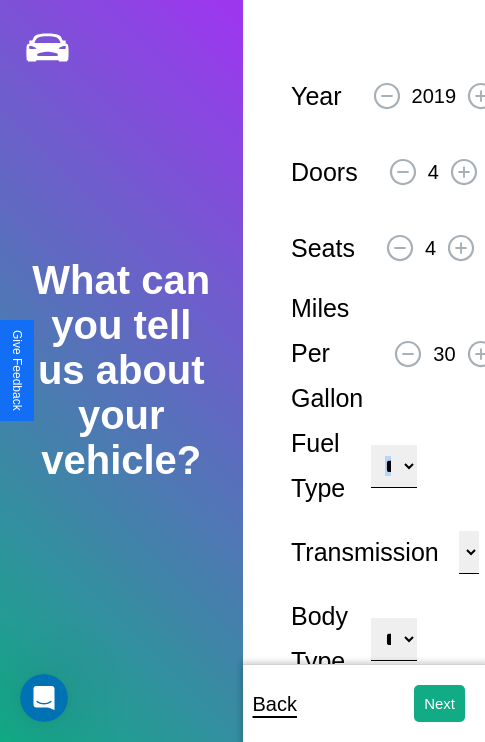 click on "**********" at bounding box center [393, 639] 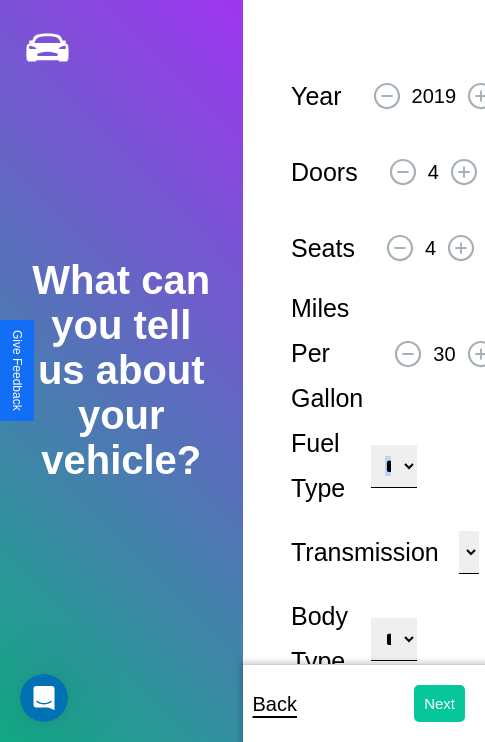 click on "Next" at bounding box center (439, 703) 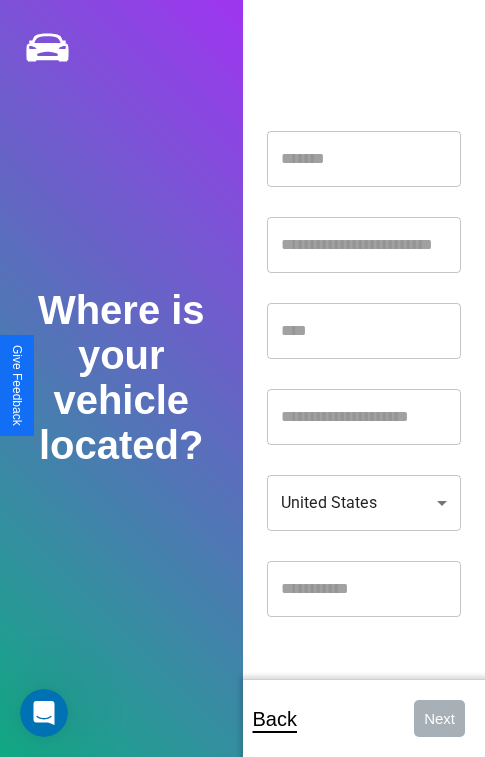 click at bounding box center [364, 159] 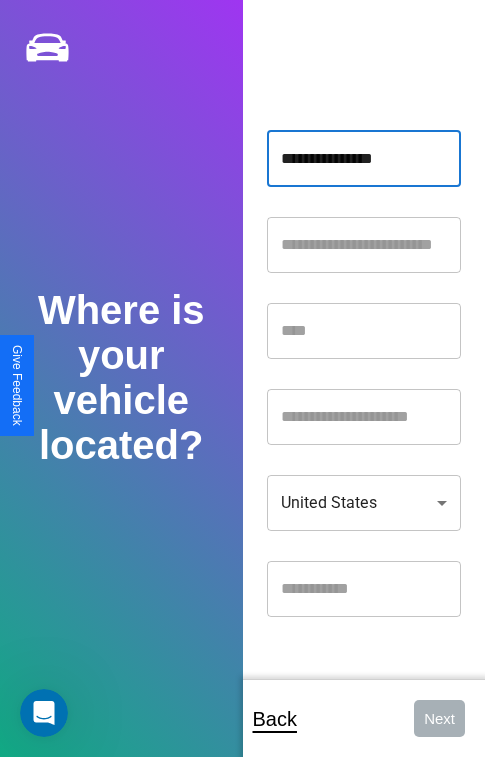 type on "**********" 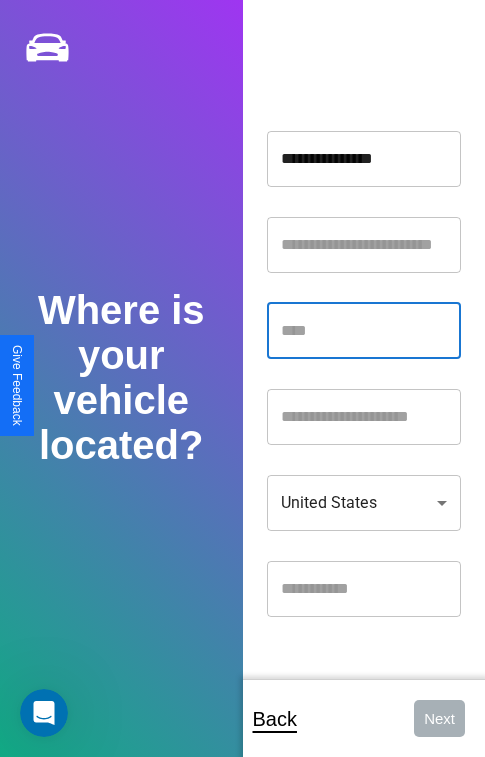click at bounding box center [364, 331] 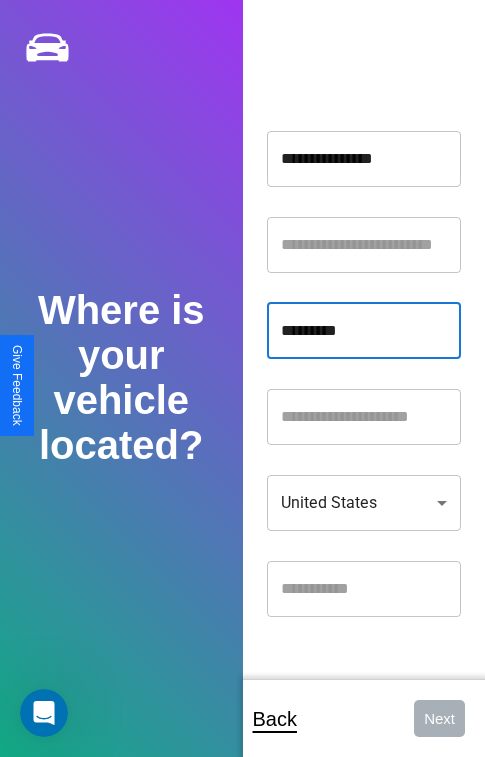 type on "*********" 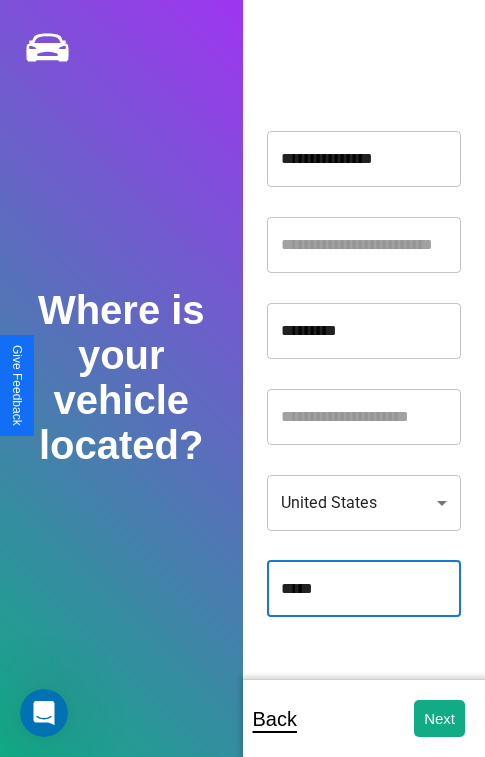 type on "*****" 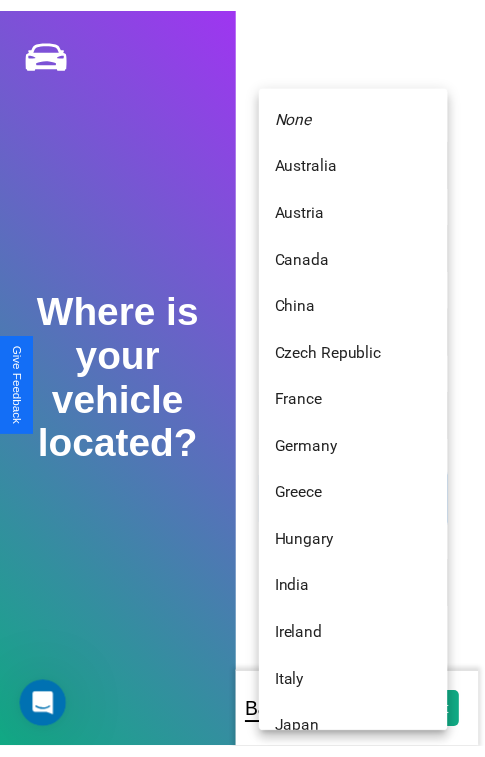 scroll, scrollTop: 459, scrollLeft: 0, axis: vertical 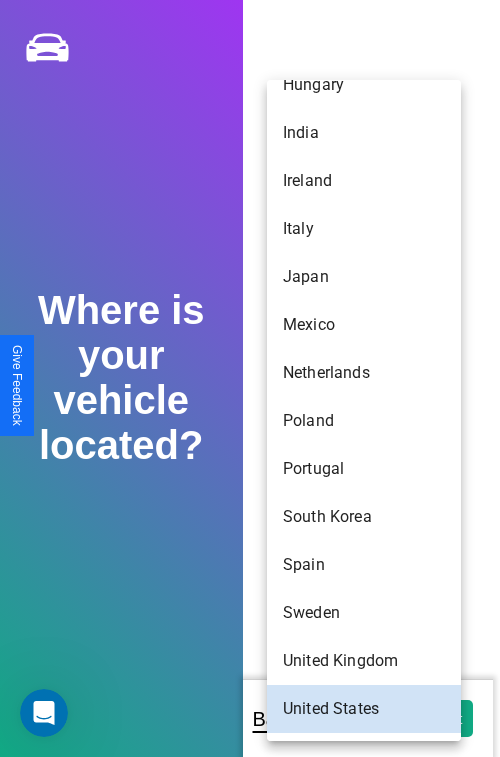 click on "Spain" at bounding box center (364, 565) 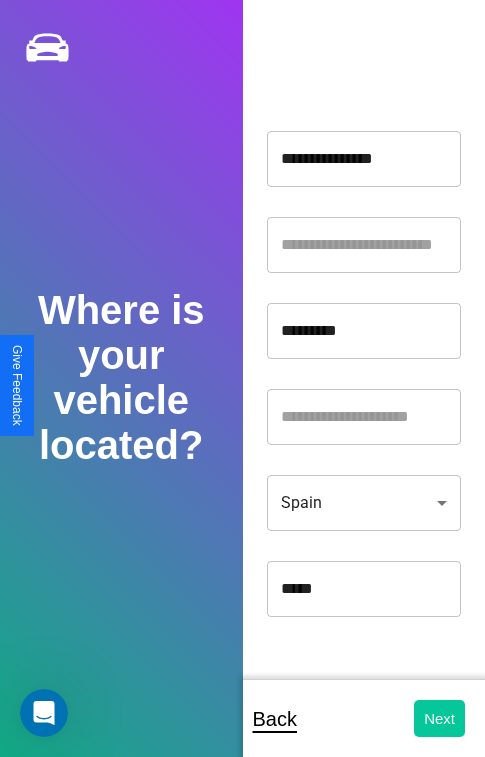 click on "Next" at bounding box center (439, 718) 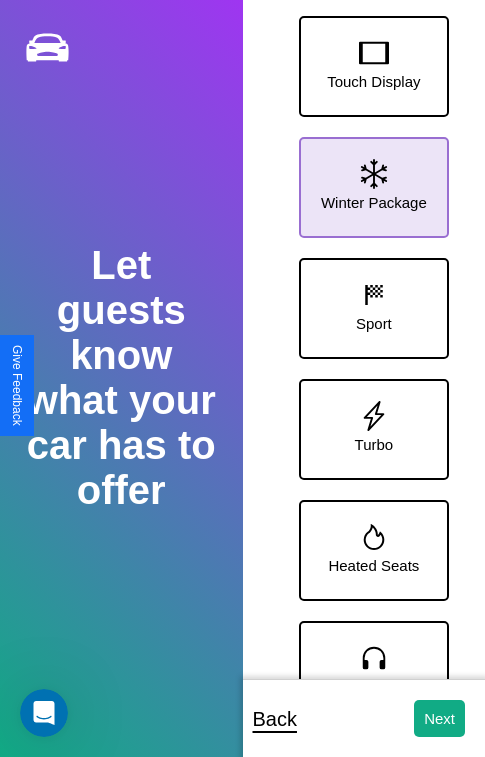 click 